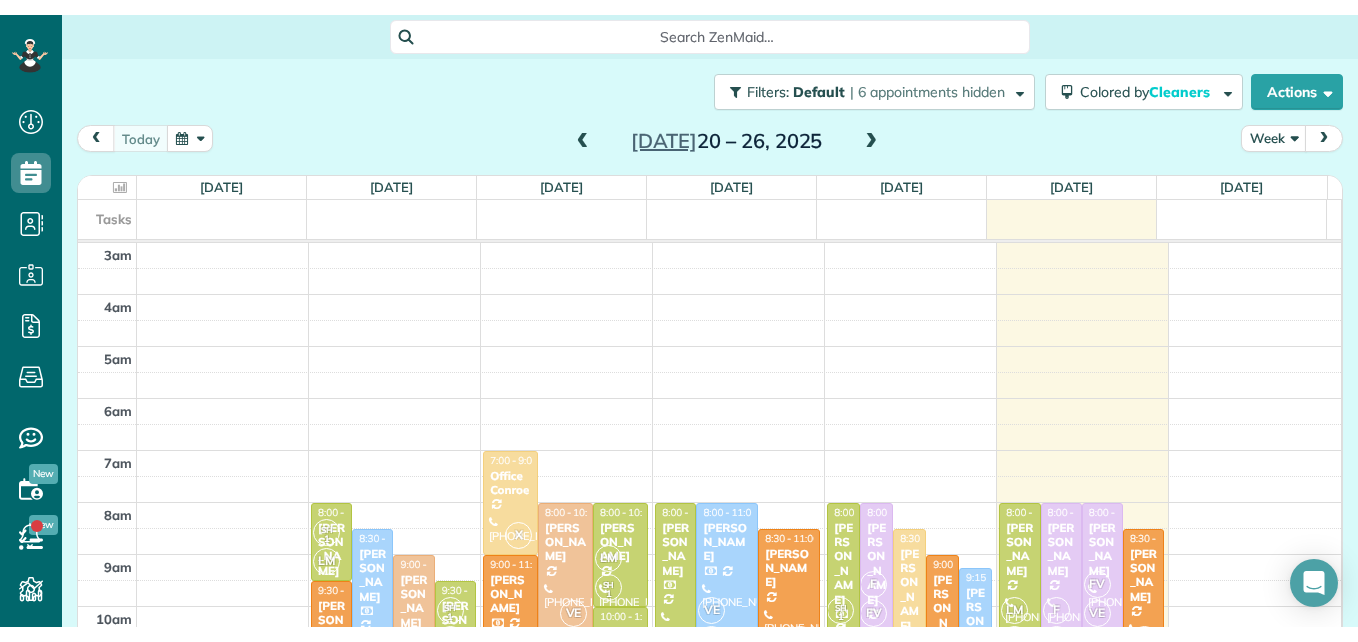 scroll, scrollTop: 0, scrollLeft: 0, axis: both 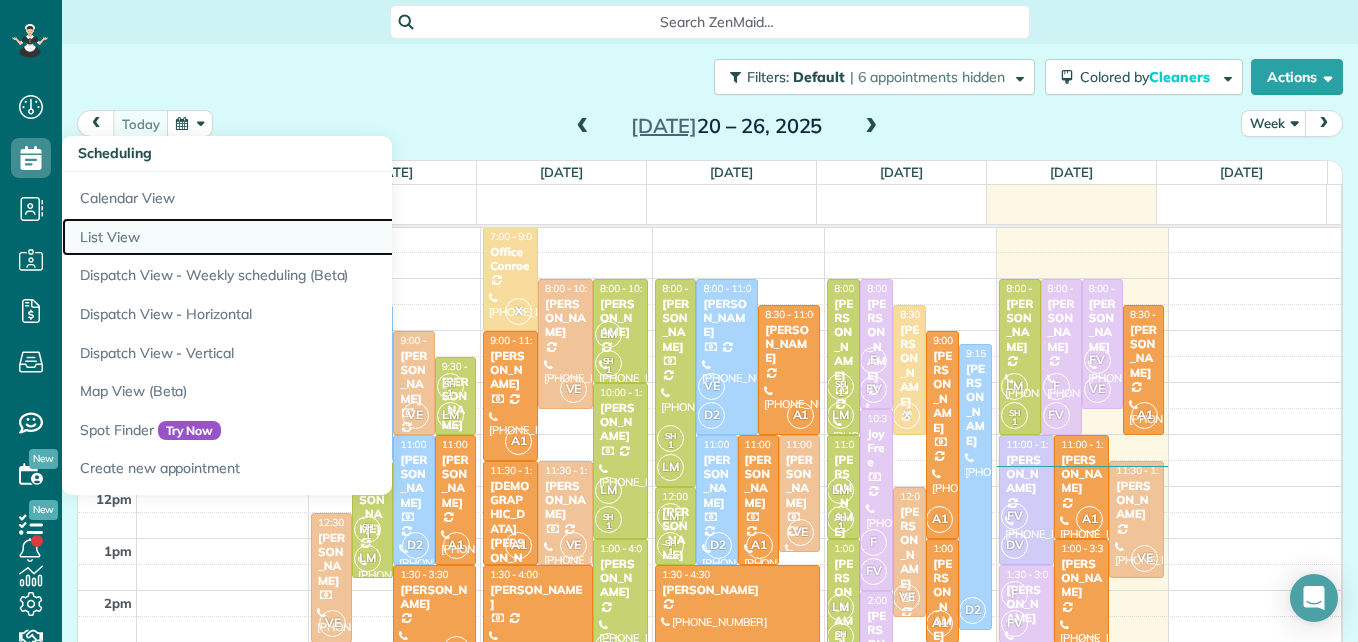 click on "List View" at bounding box center (312, 237) 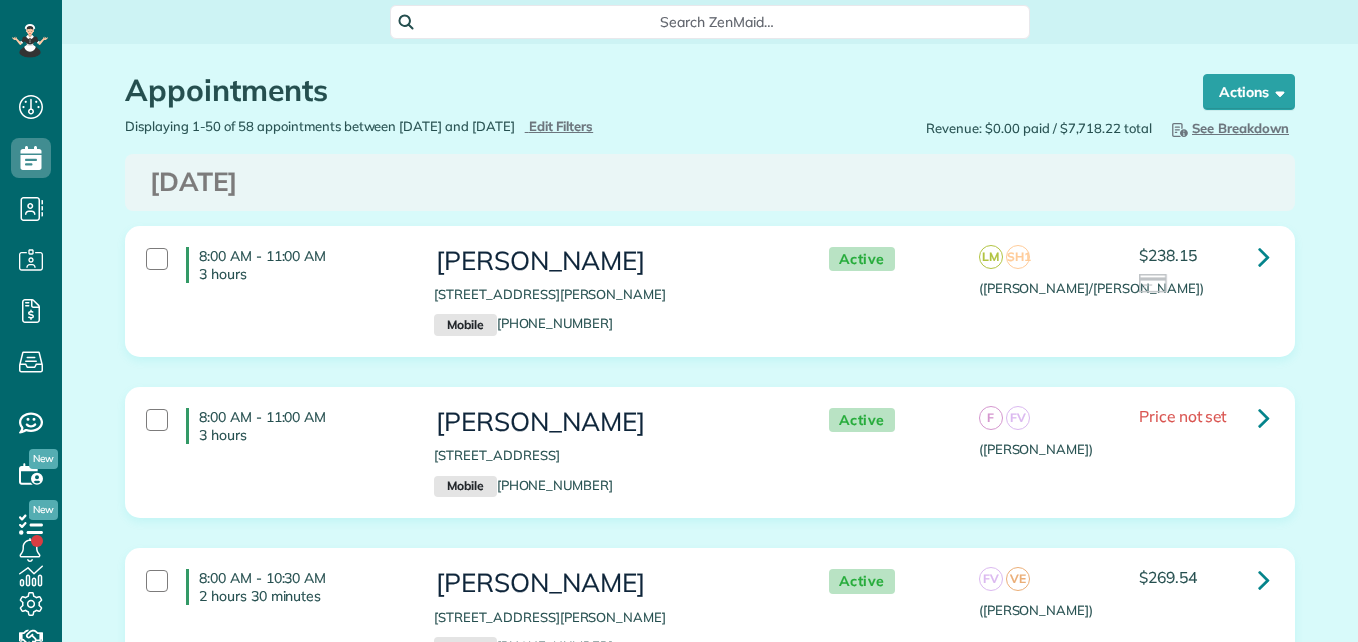 scroll, scrollTop: 0, scrollLeft: 0, axis: both 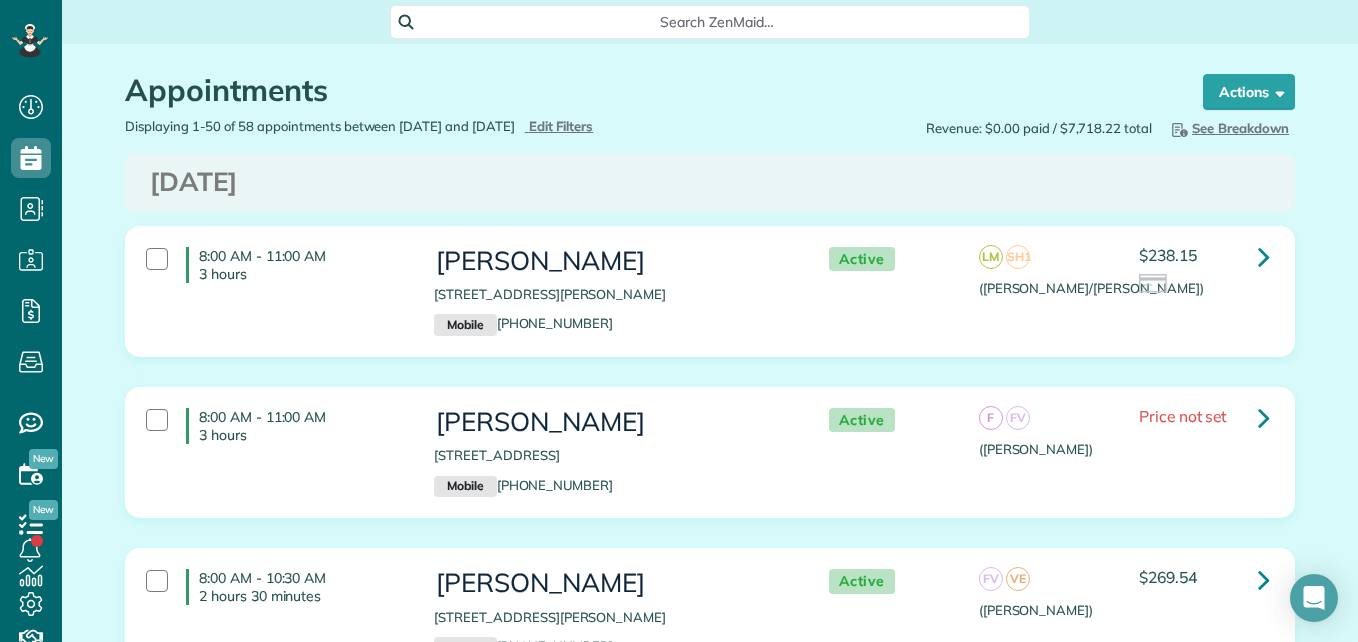 click on "Displaying 1-50 of 58 appointments
between
07/25/2025 and 08/01/2025
Hide Filters
Edit Filters" at bounding box center [410, 126] 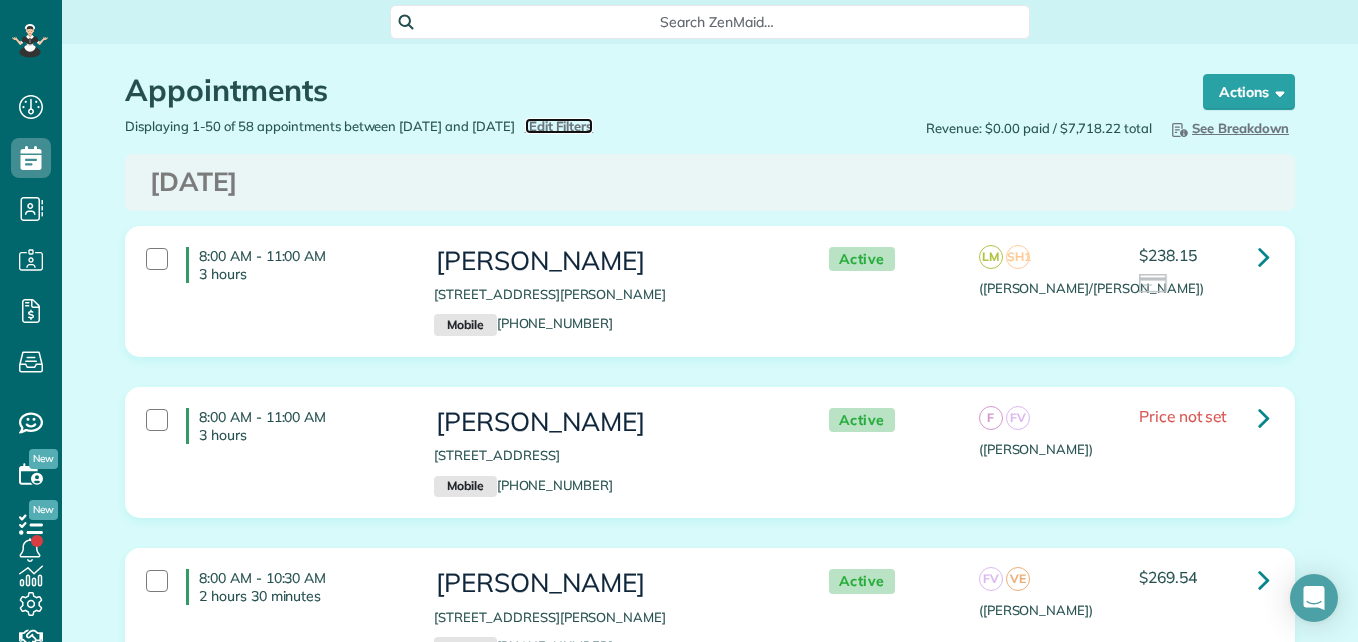 click on "Edit Filters" at bounding box center [561, 126] 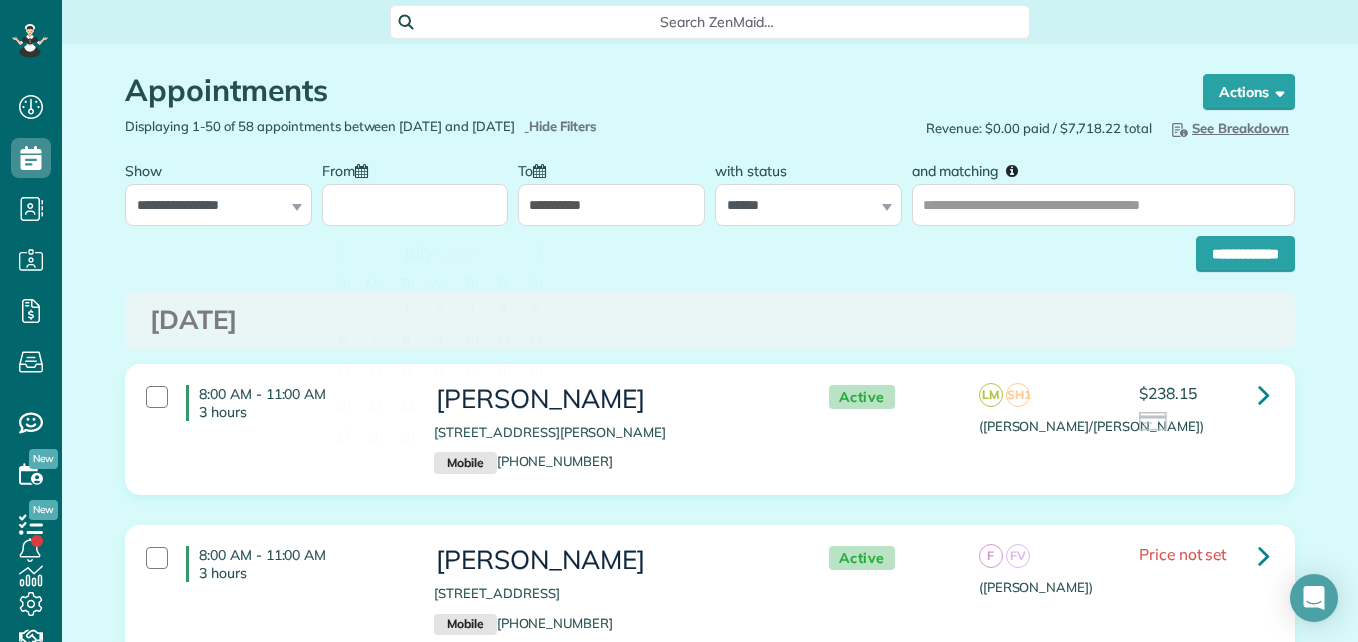 click on "From" at bounding box center (415, 205) 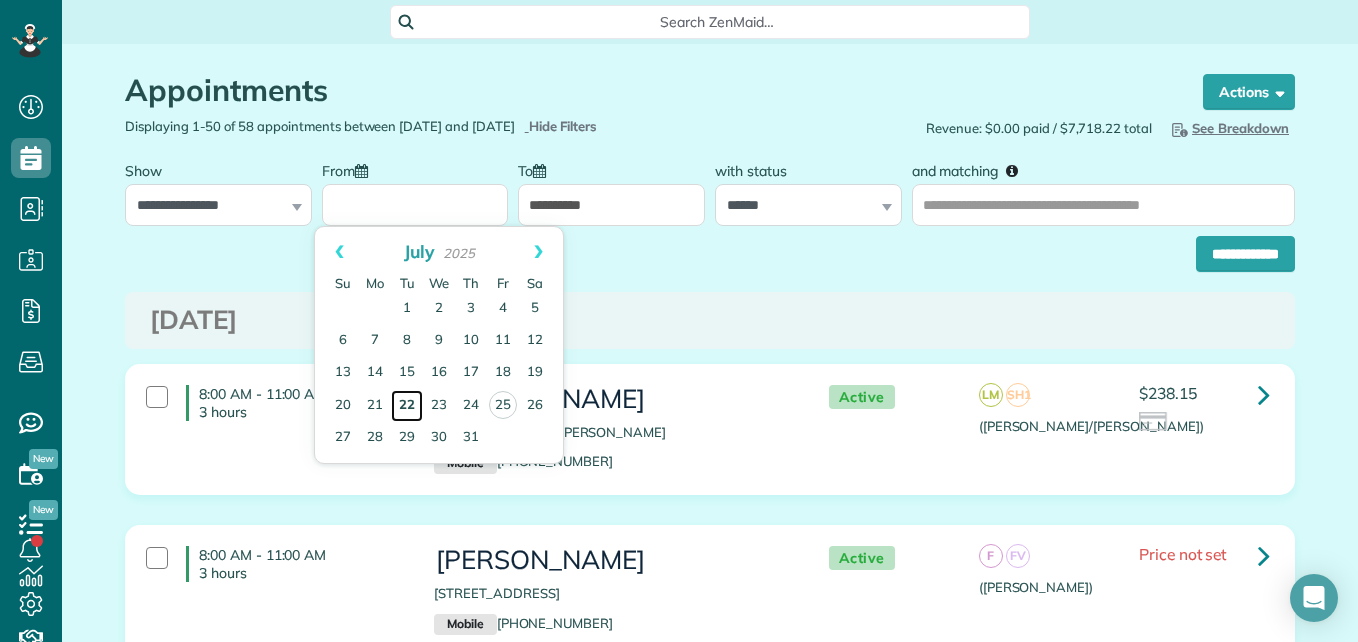 click on "22" at bounding box center [407, 406] 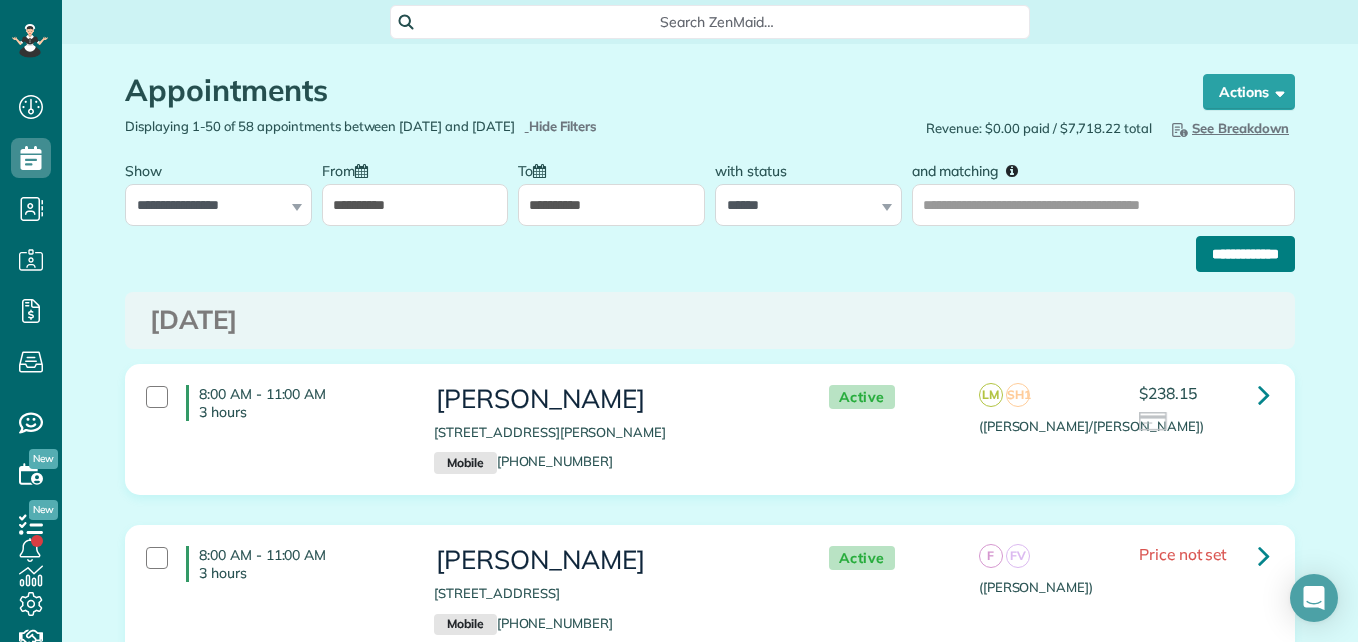 click on "**********" at bounding box center (1245, 254) 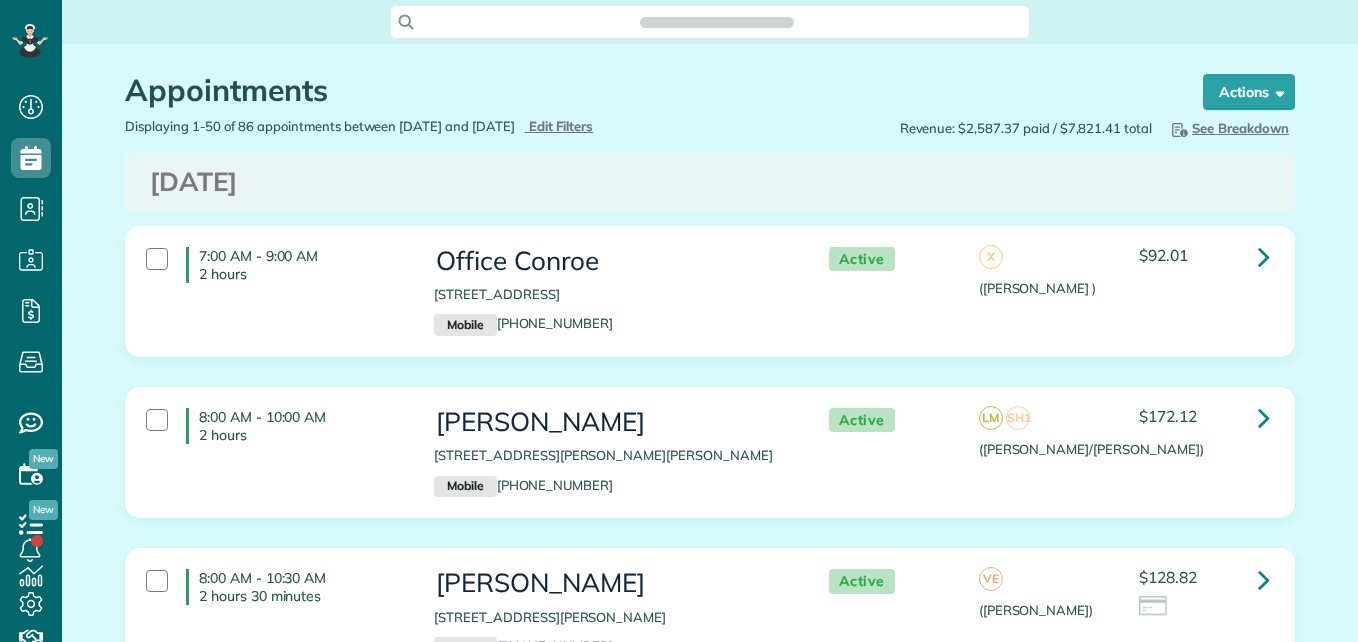 scroll, scrollTop: 0, scrollLeft: 0, axis: both 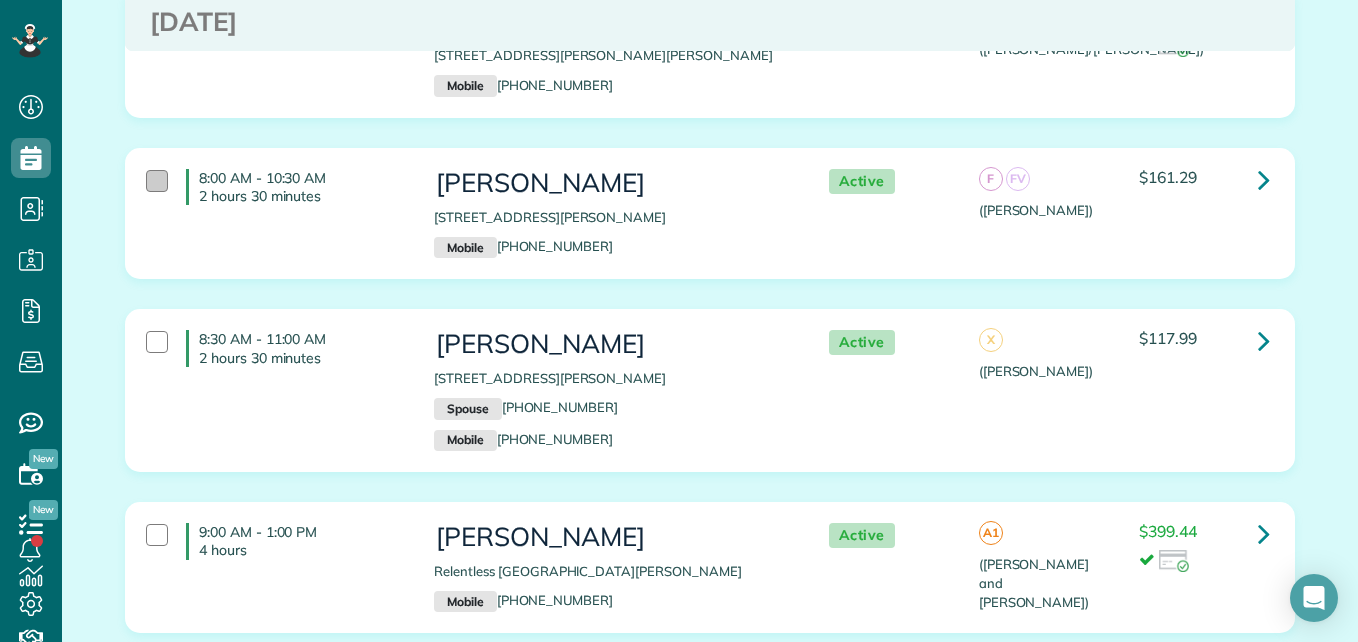 click at bounding box center [157, 181] 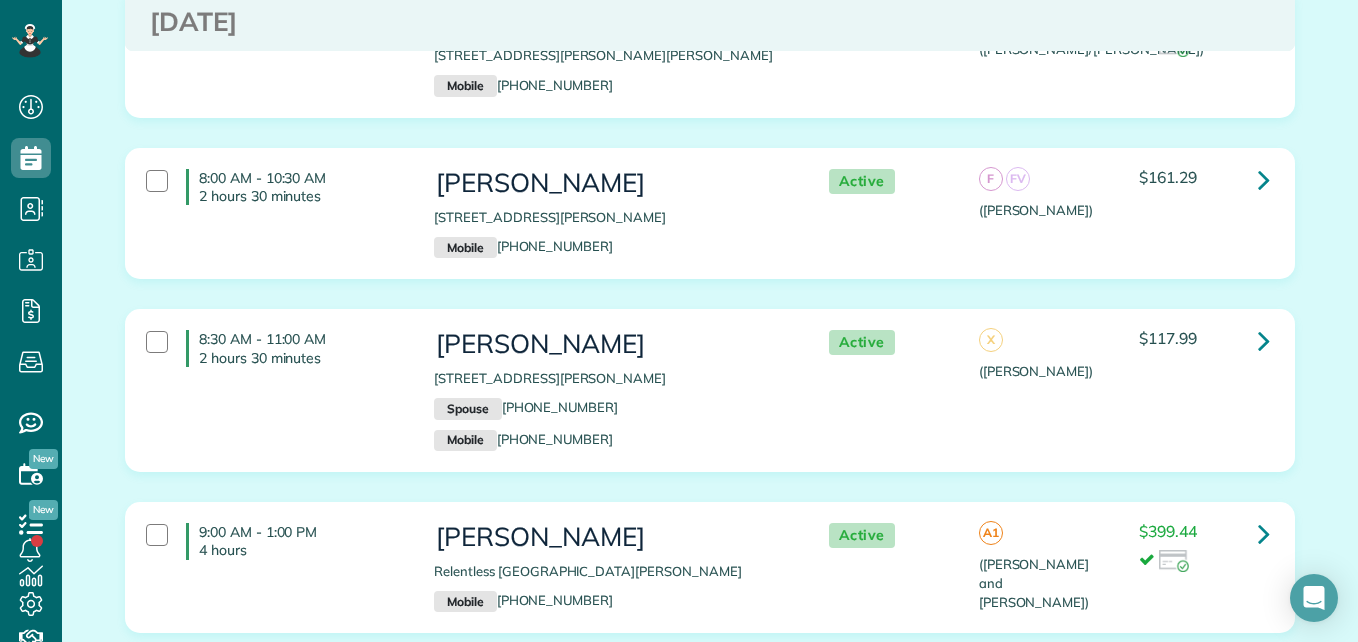 click on "8:30 AM - 11:00 AM
2 hours  30 minutes" at bounding box center [275, 348] 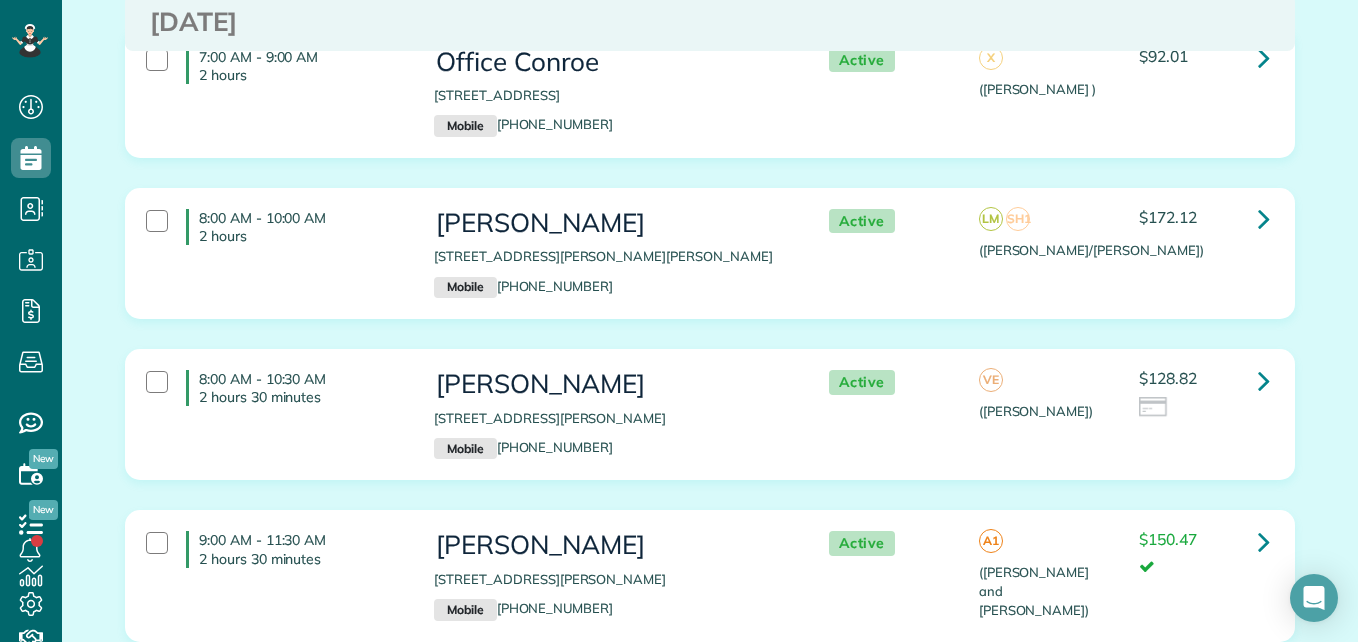 scroll, scrollTop: 0, scrollLeft: 0, axis: both 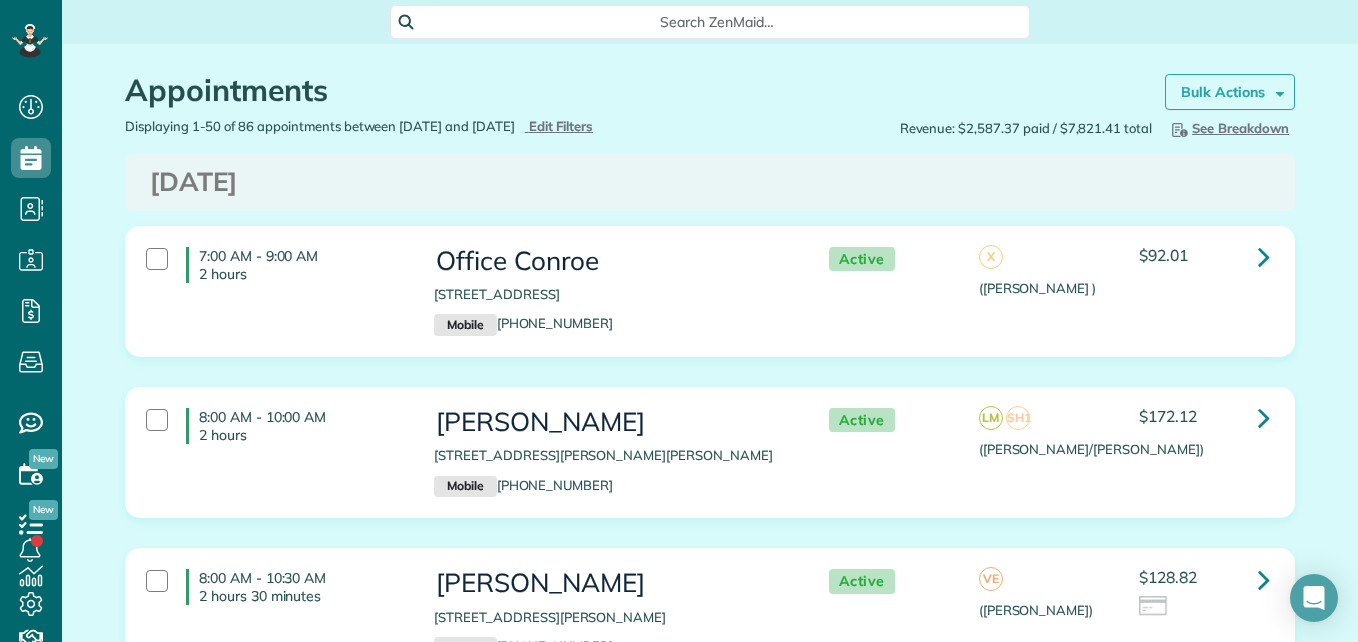 click on "Bulk Actions" at bounding box center (1230, 92) 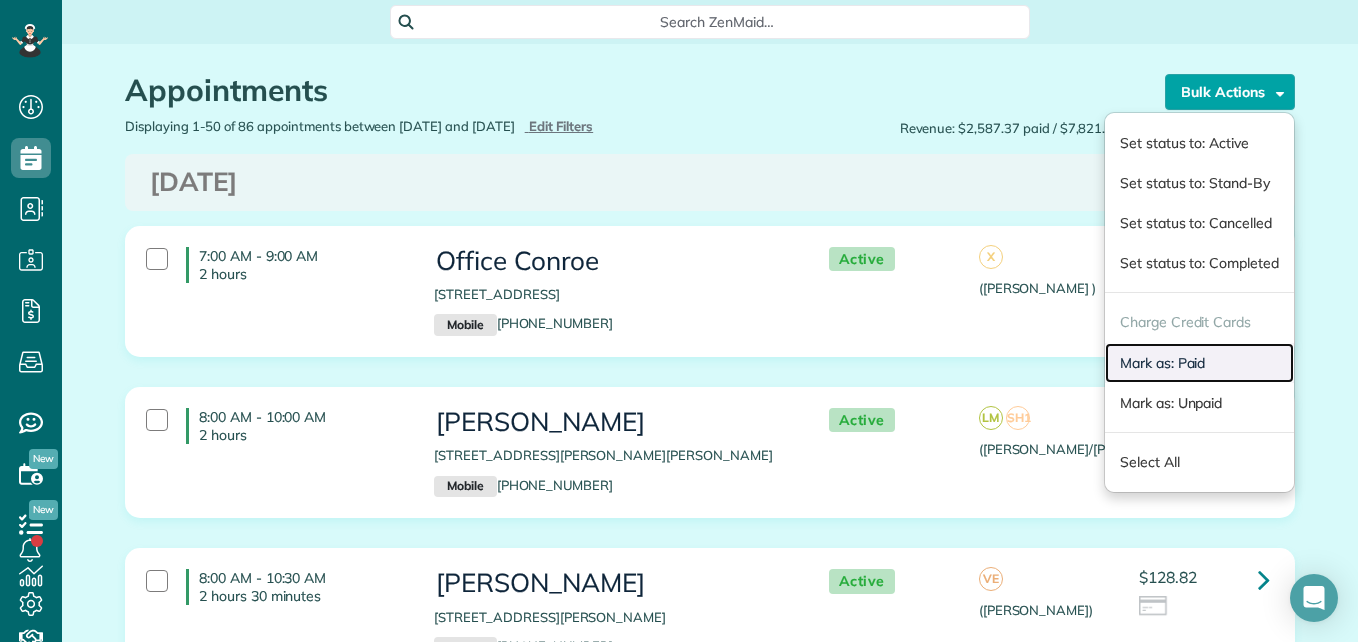 click on "Mark as: Paid" at bounding box center [1199, 363] 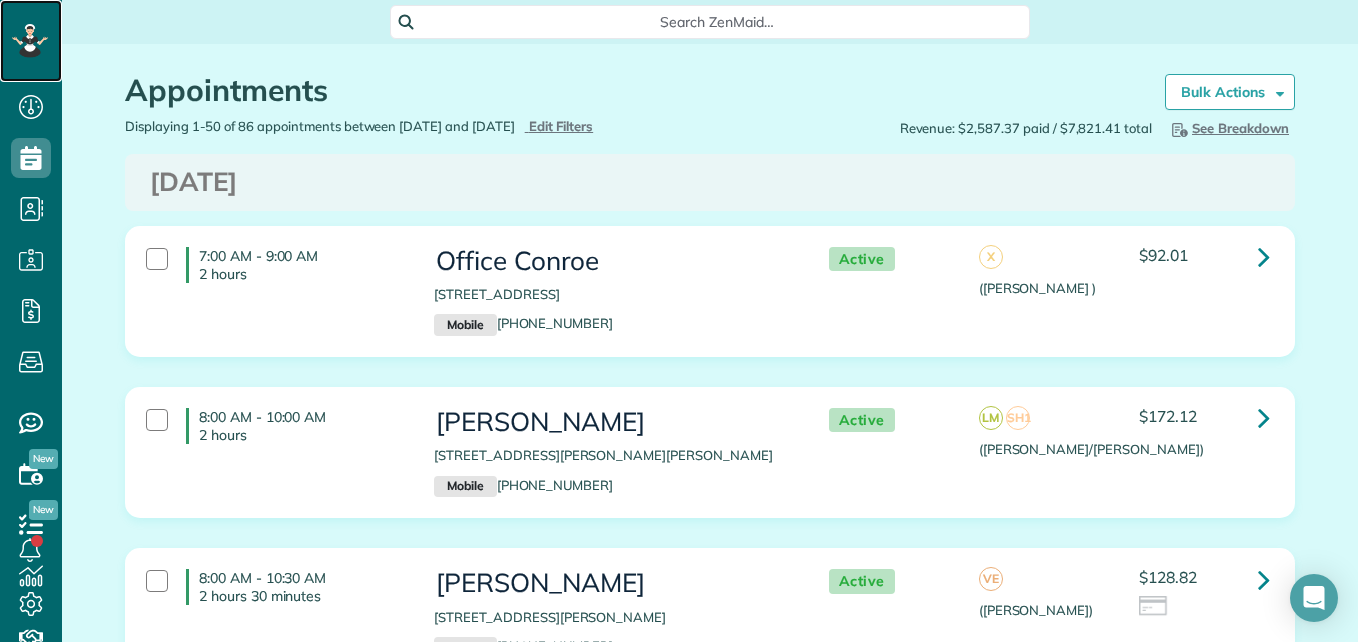 click 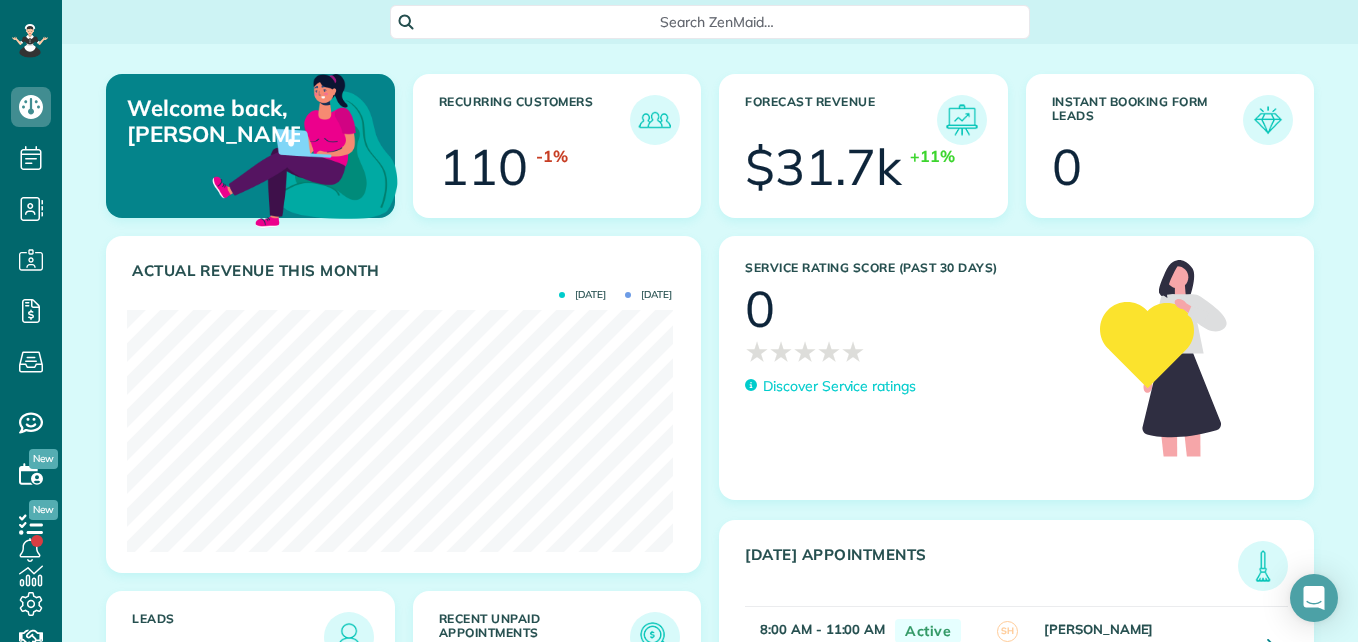 scroll, scrollTop: 0, scrollLeft: 0, axis: both 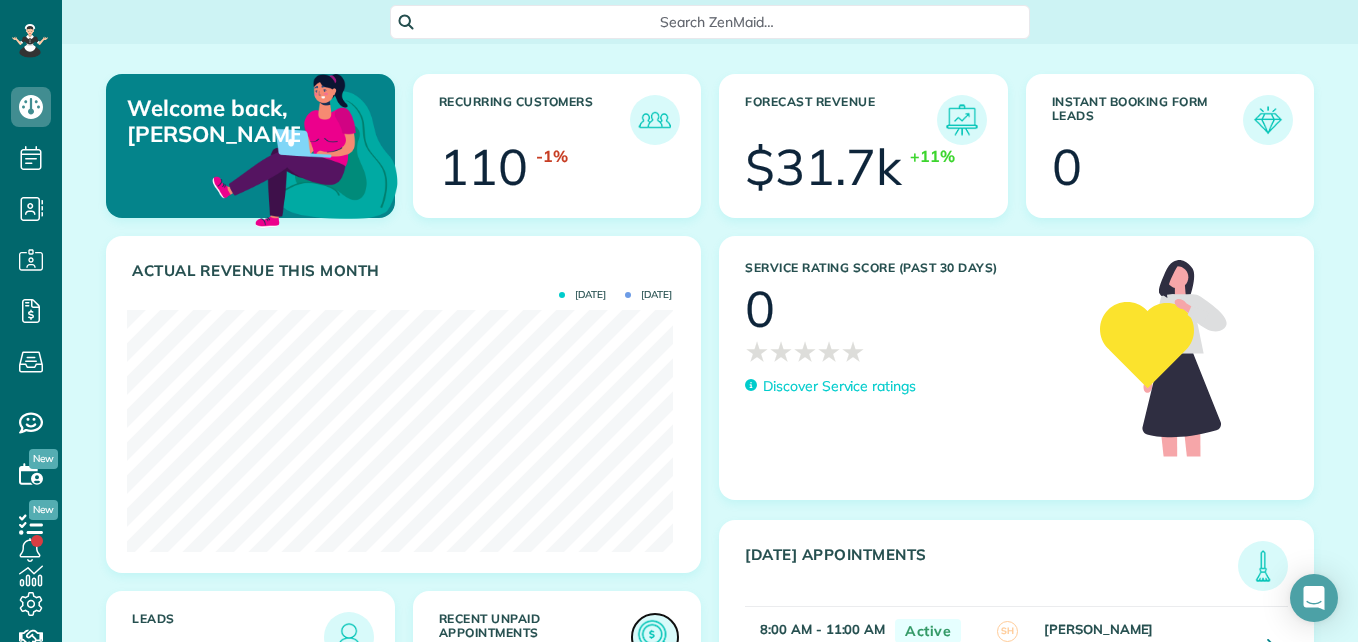 click at bounding box center [655, 637] 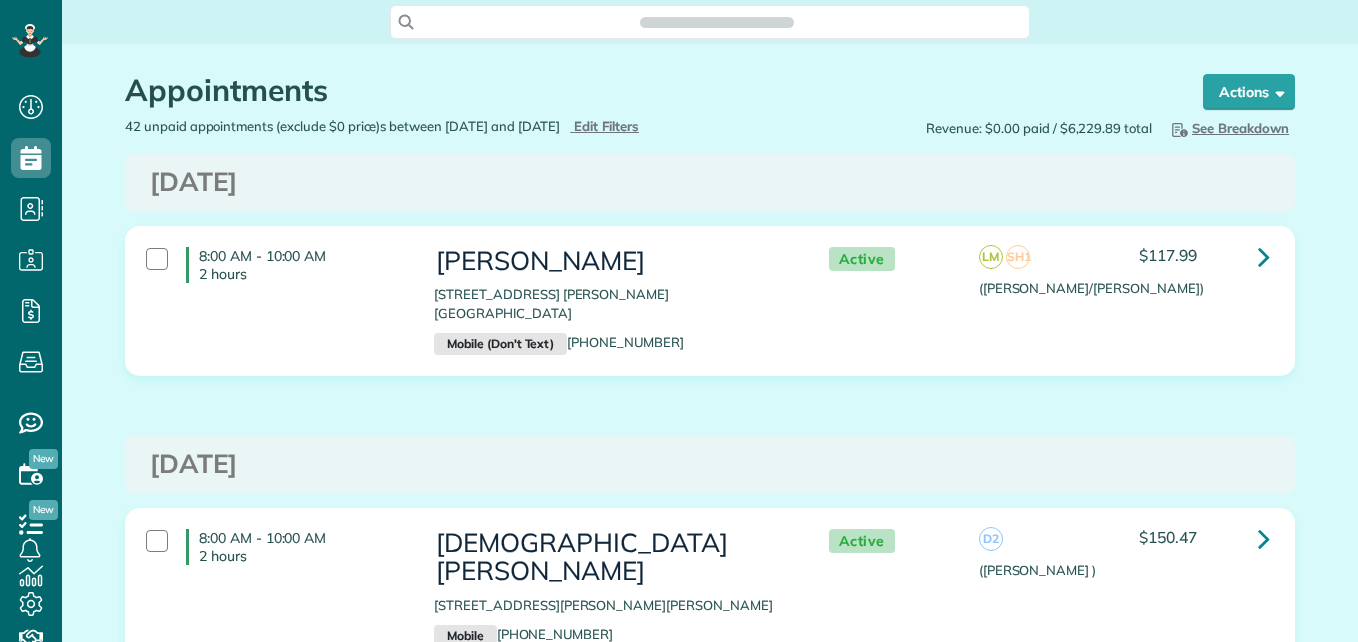 scroll, scrollTop: 0, scrollLeft: 0, axis: both 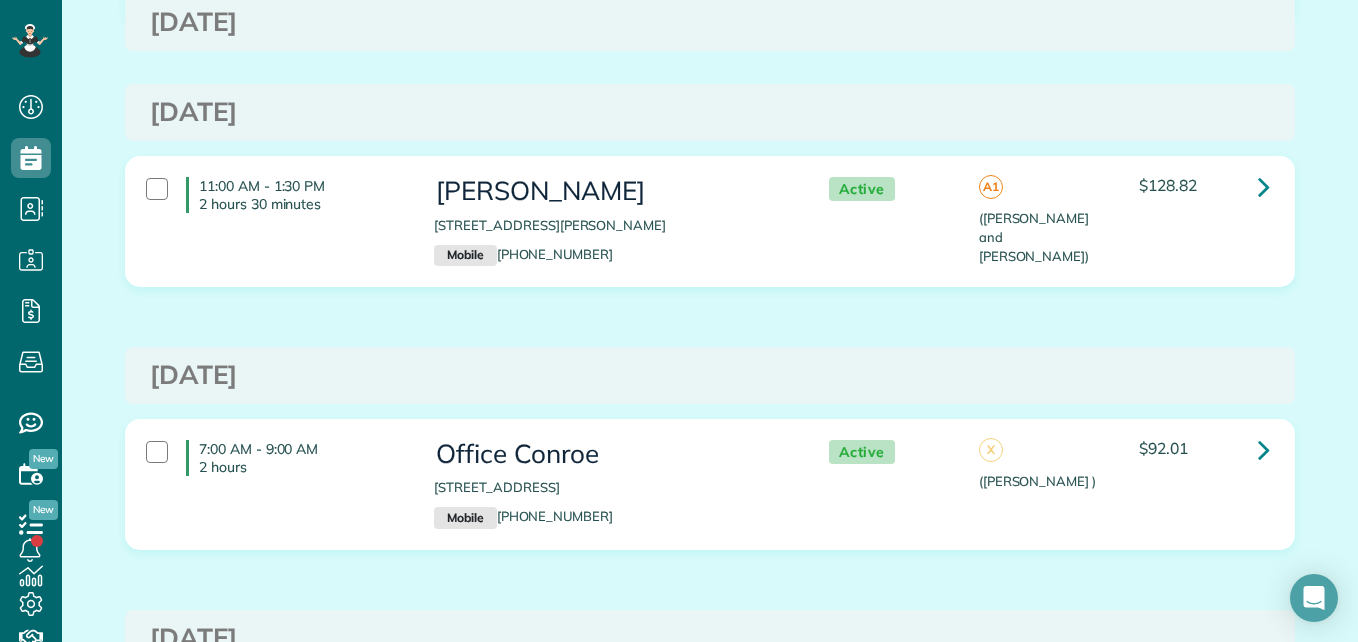 click on "11:00 AM -  1:30 PM
2 hours  30 minutes" at bounding box center [275, 195] 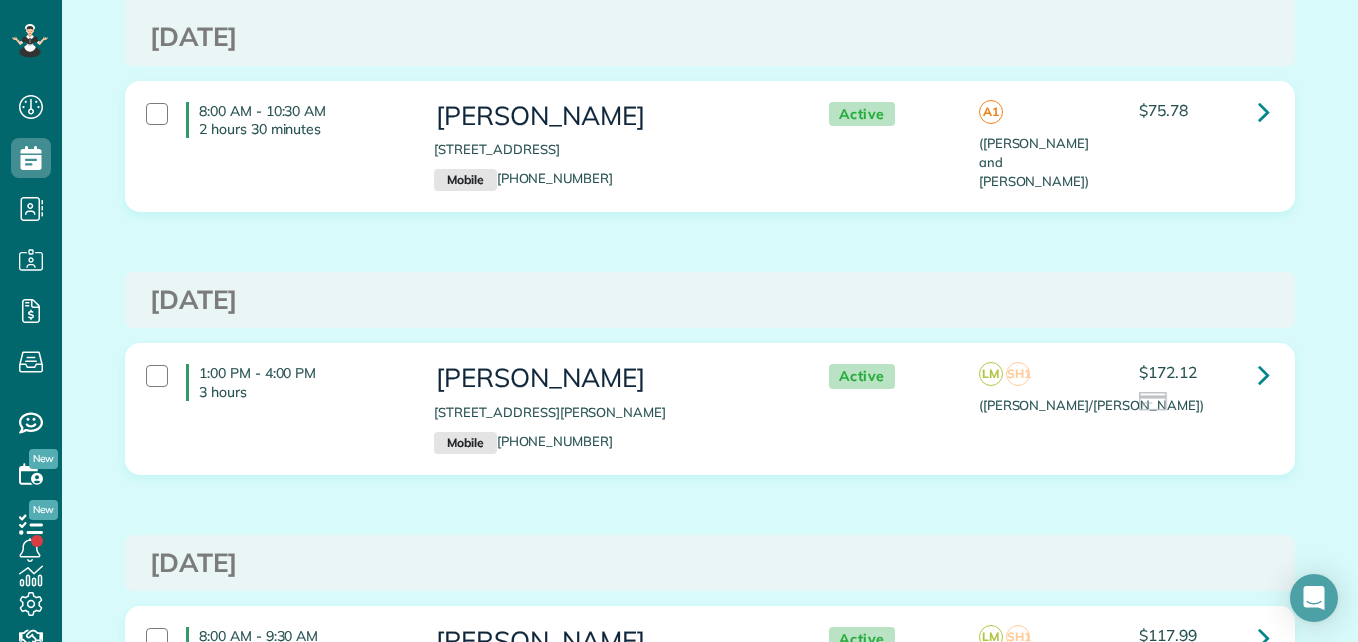 scroll, scrollTop: 0, scrollLeft: 0, axis: both 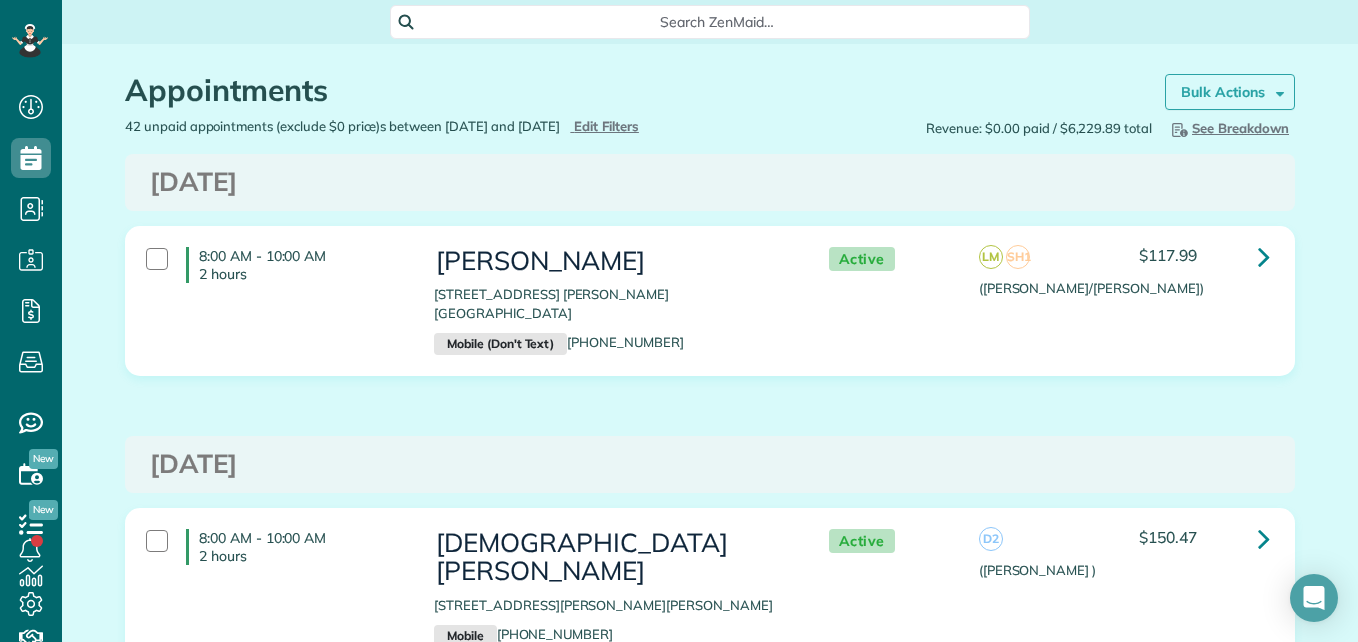 click on "Bulk Actions" at bounding box center (1223, 92) 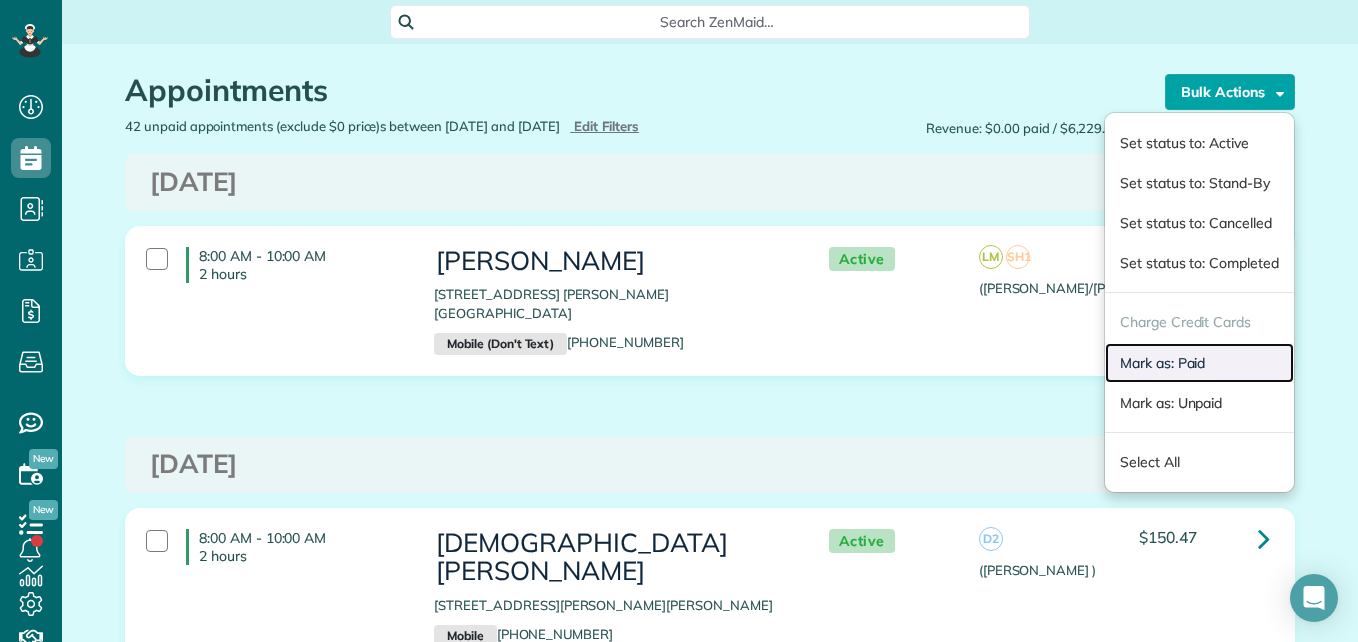 click on "Mark as: Paid" at bounding box center (1199, 363) 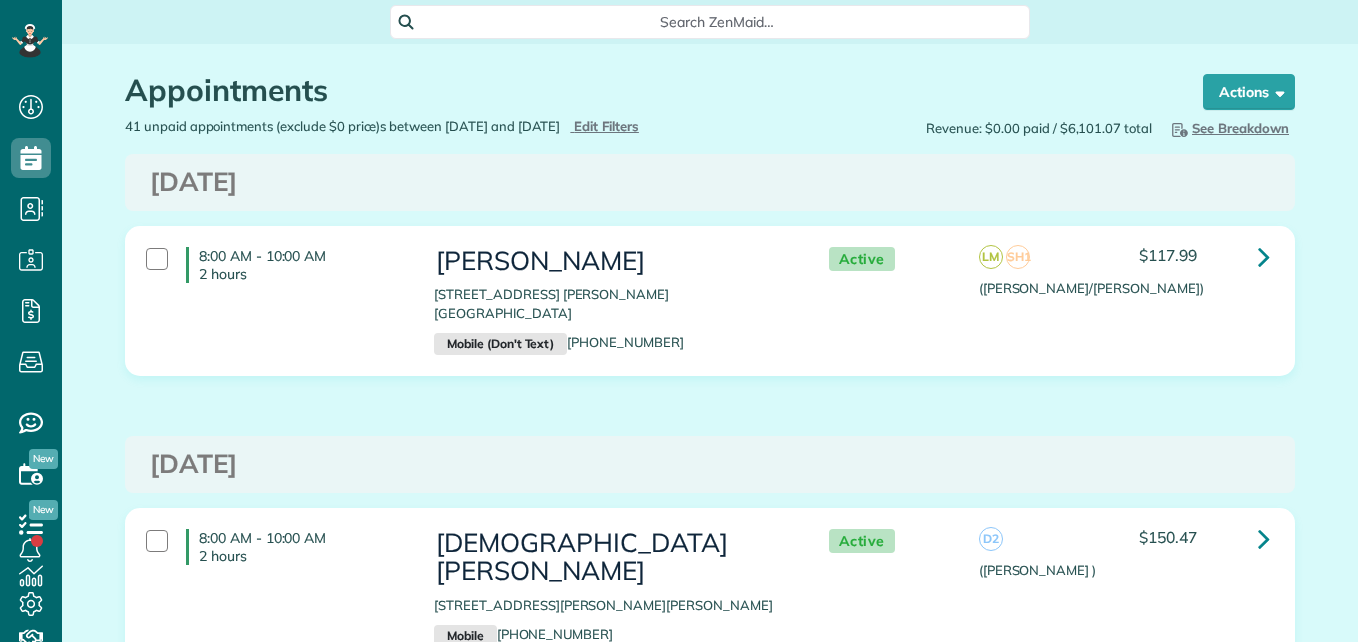 scroll, scrollTop: 0, scrollLeft: 0, axis: both 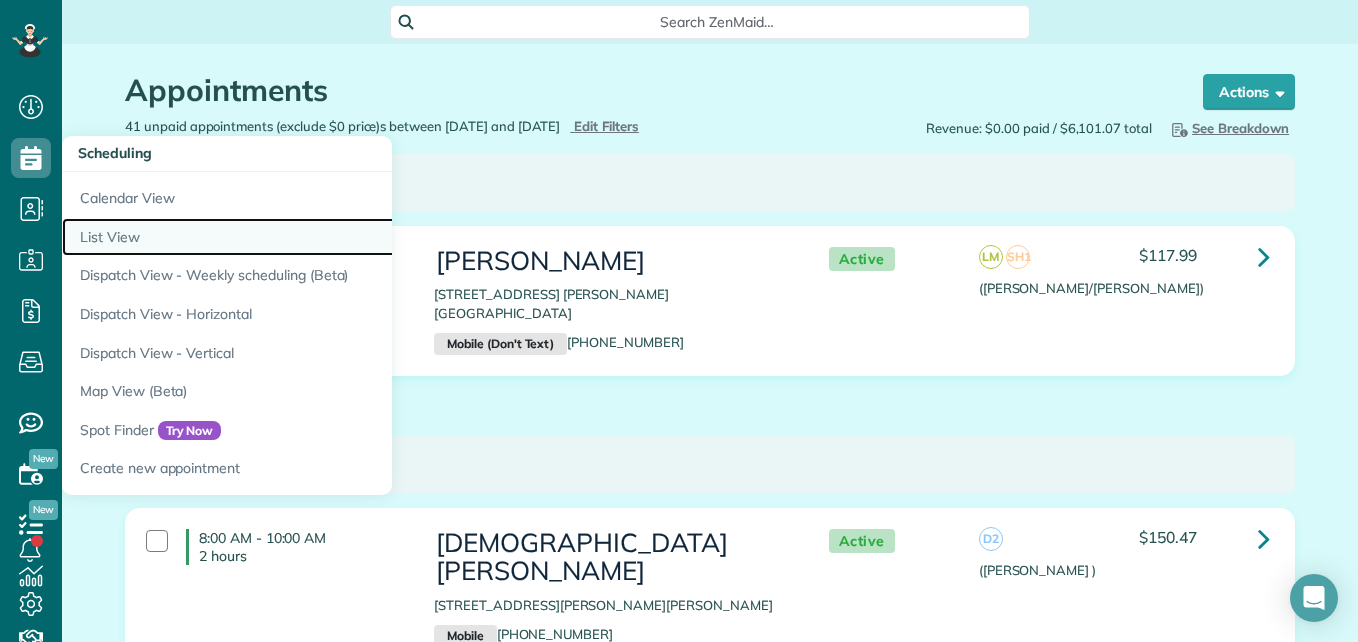 click on "List View" at bounding box center (312, 237) 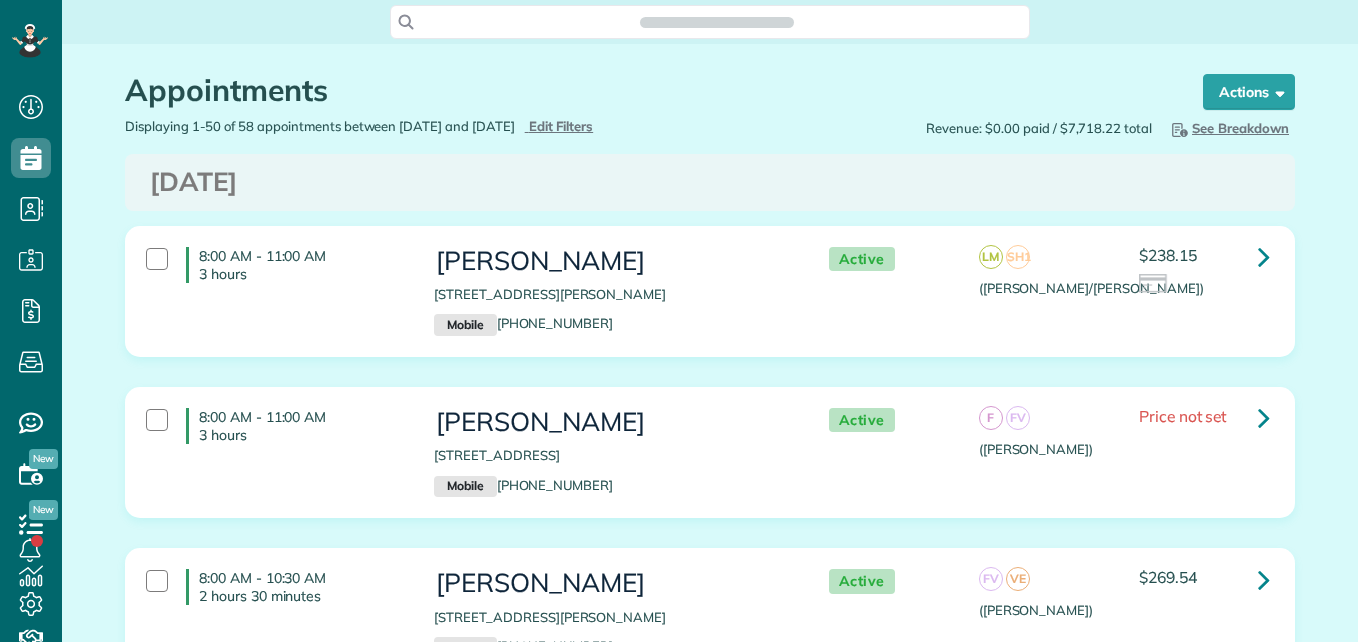 scroll, scrollTop: 0, scrollLeft: 0, axis: both 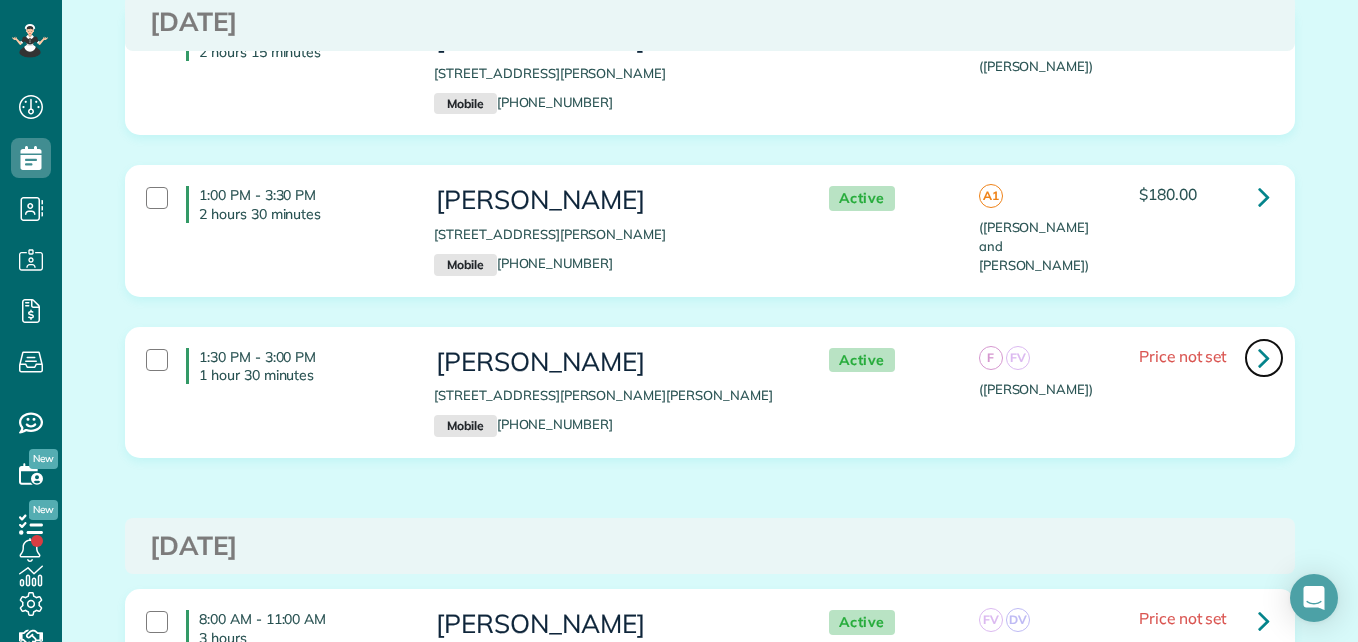 click at bounding box center [1264, 358] 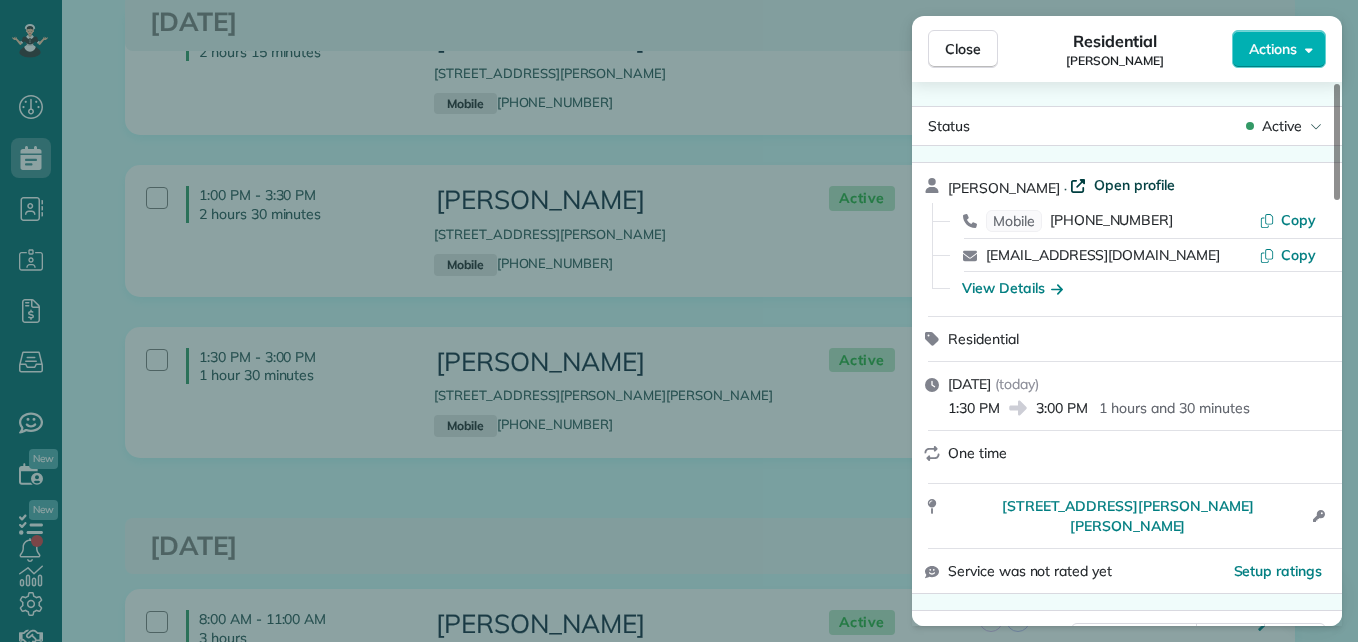 click on "Open profile" at bounding box center [1134, 185] 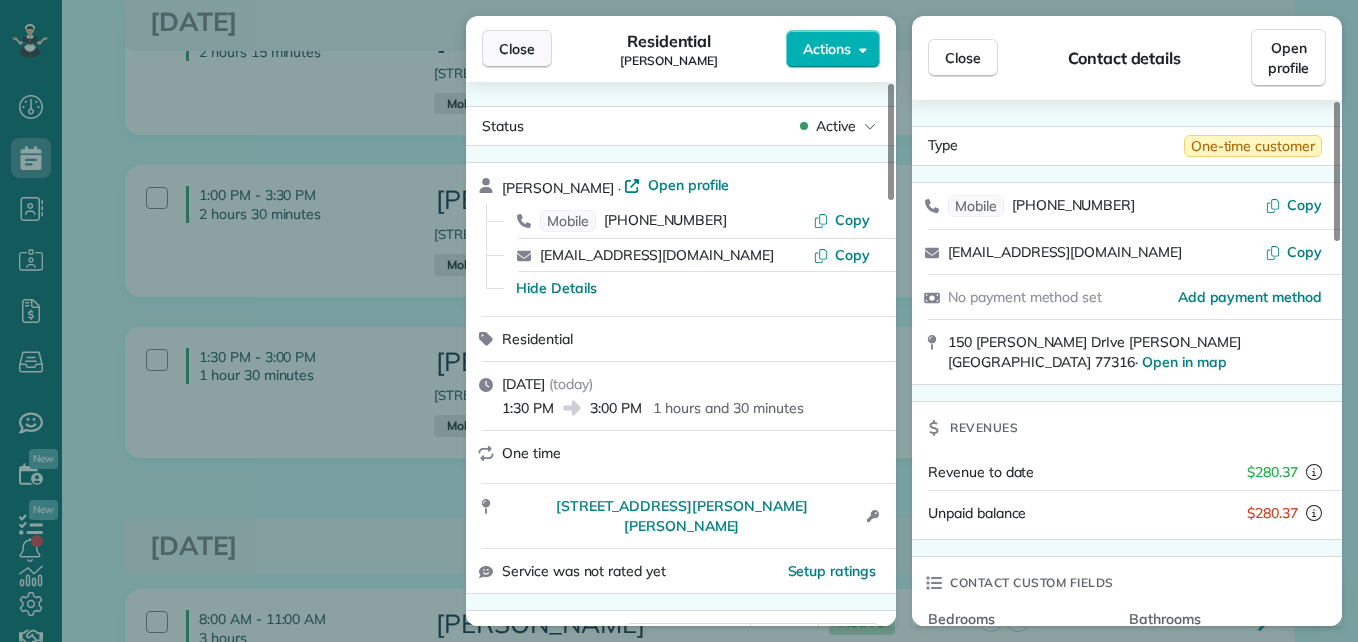 click on "Close" at bounding box center (517, 49) 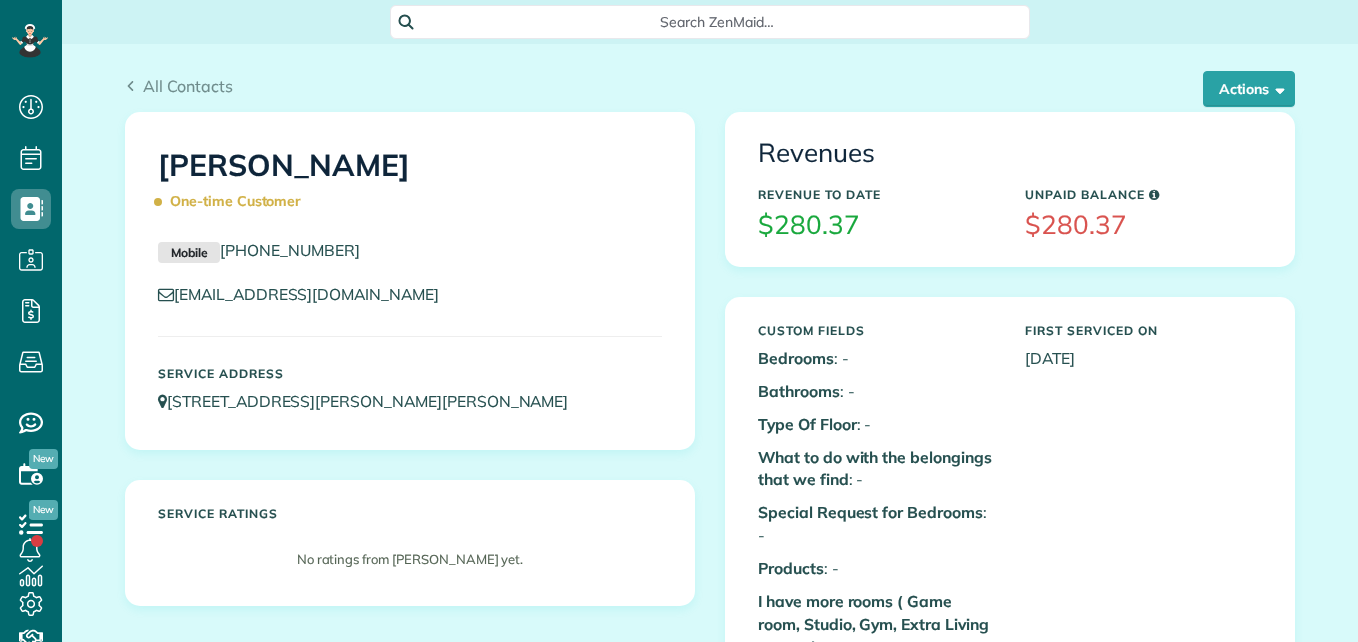 scroll, scrollTop: 0, scrollLeft: 0, axis: both 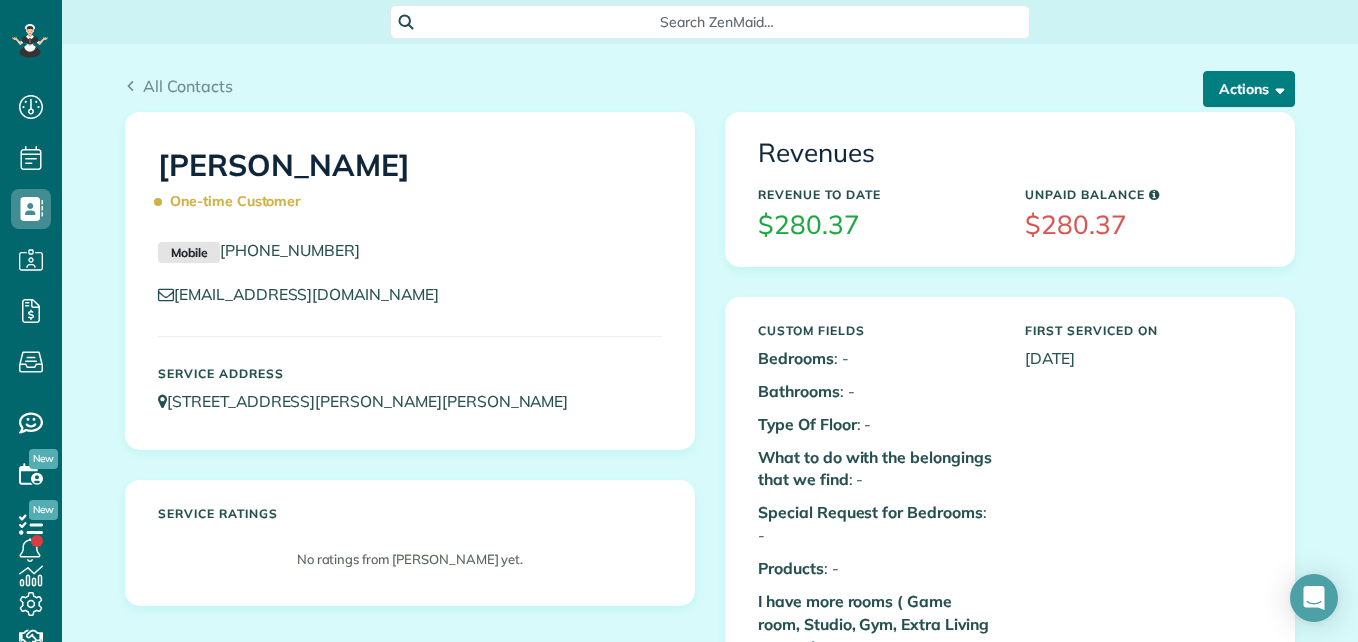 click on "Actions" at bounding box center (1249, 89) 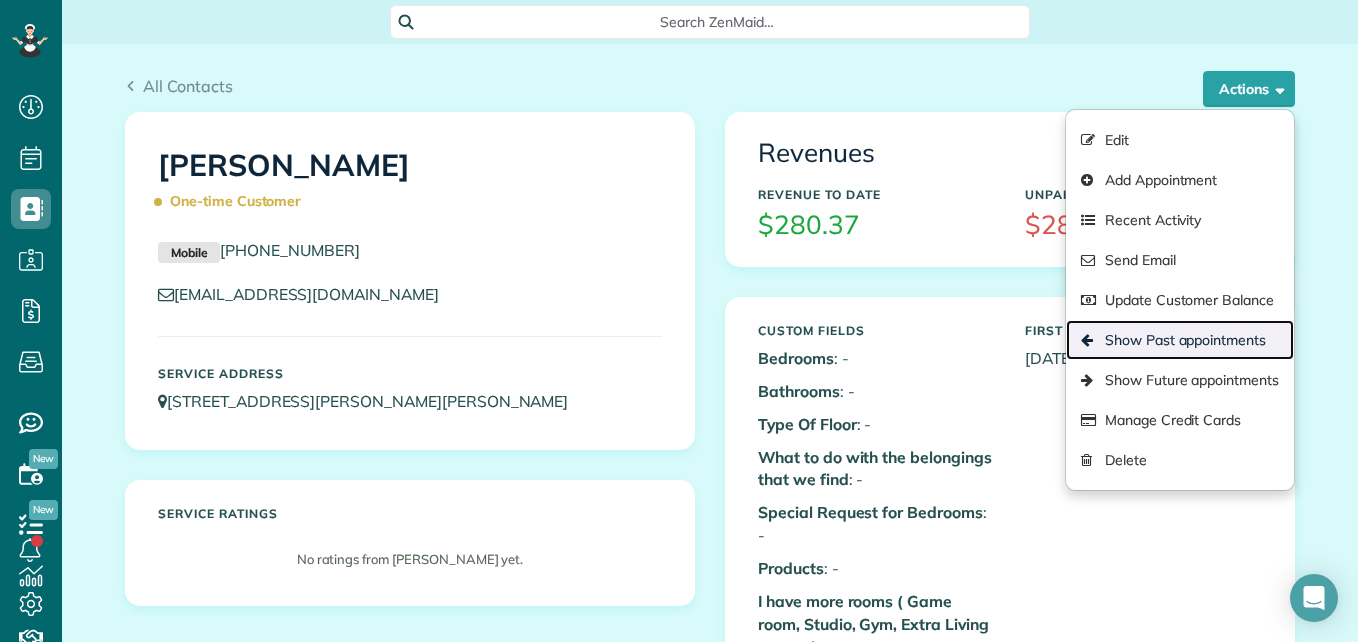 click on "Show Past appointments" at bounding box center [1180, 340] 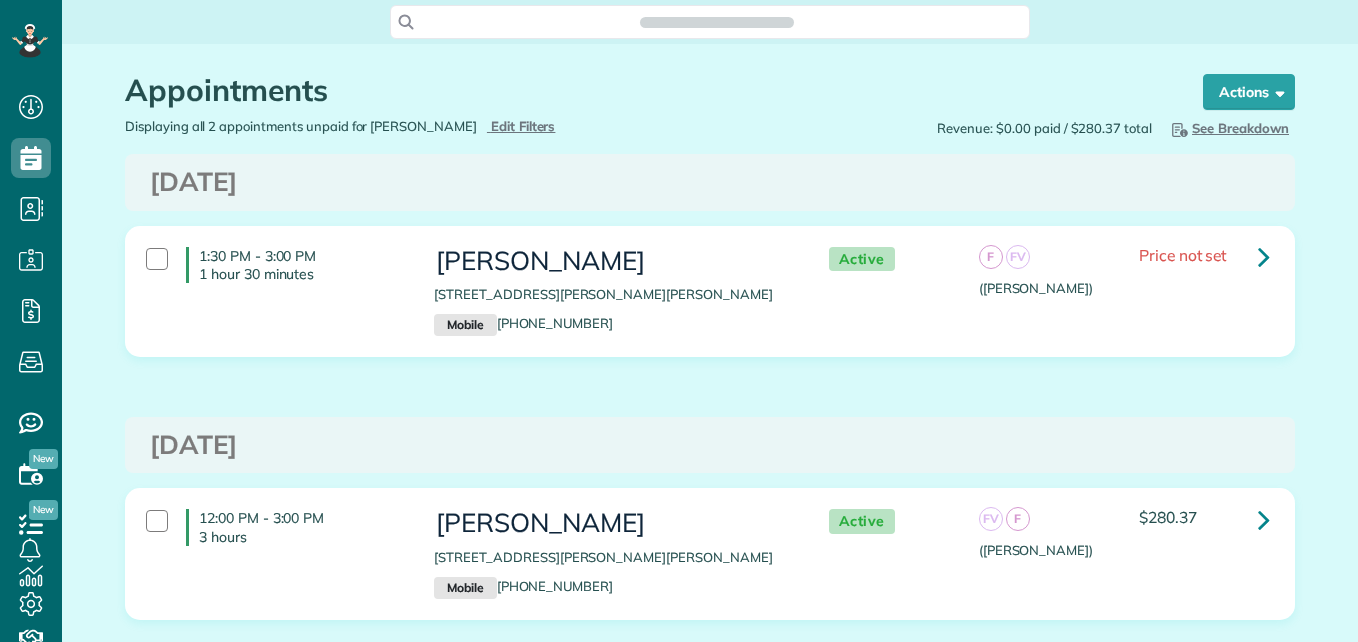 scroll, scrollTop: 0, scrollLeft: 0, axis: both 